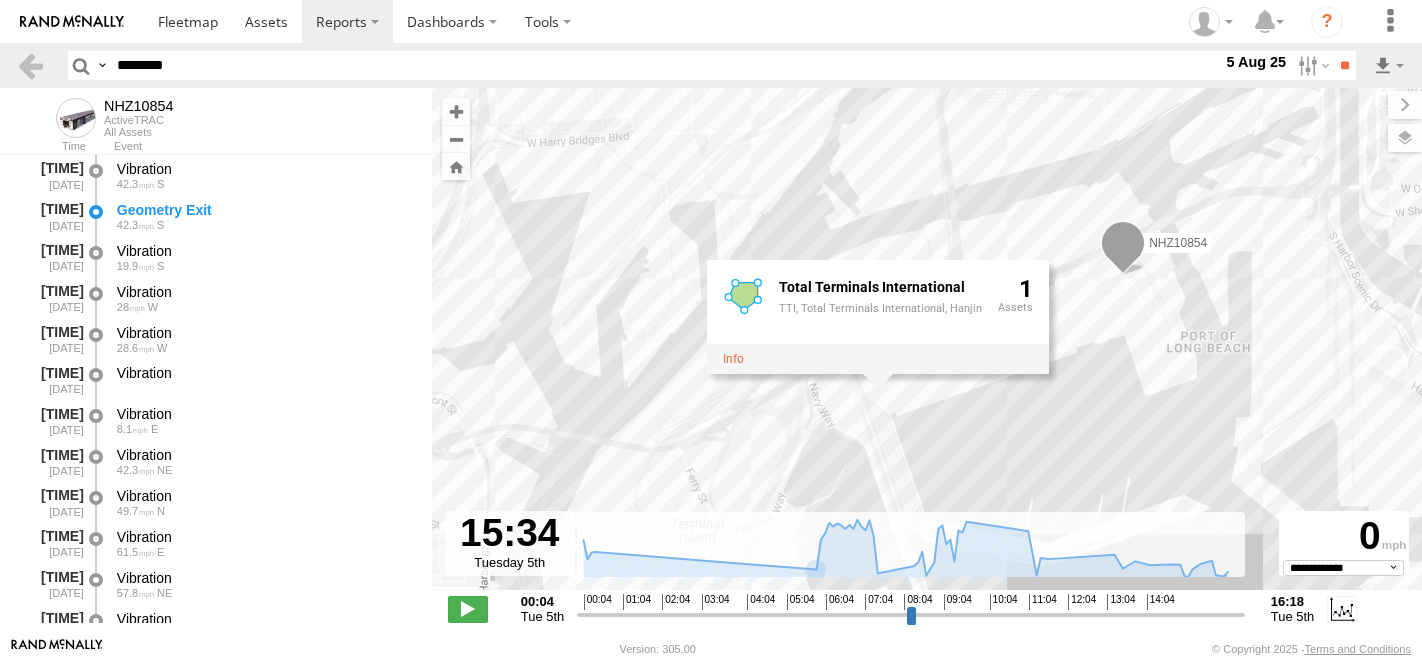 select on "**********" 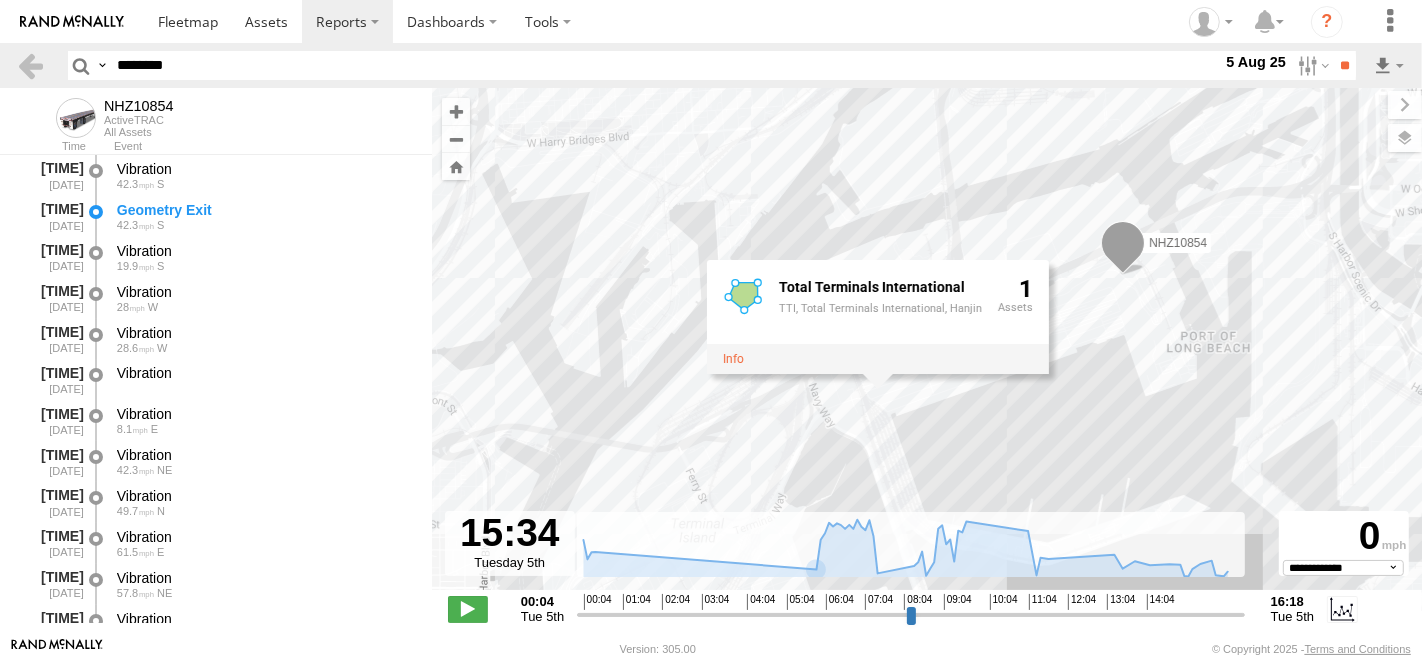 scroll, scrollTop: 3060, scrollLeft: 0, axis: vertical 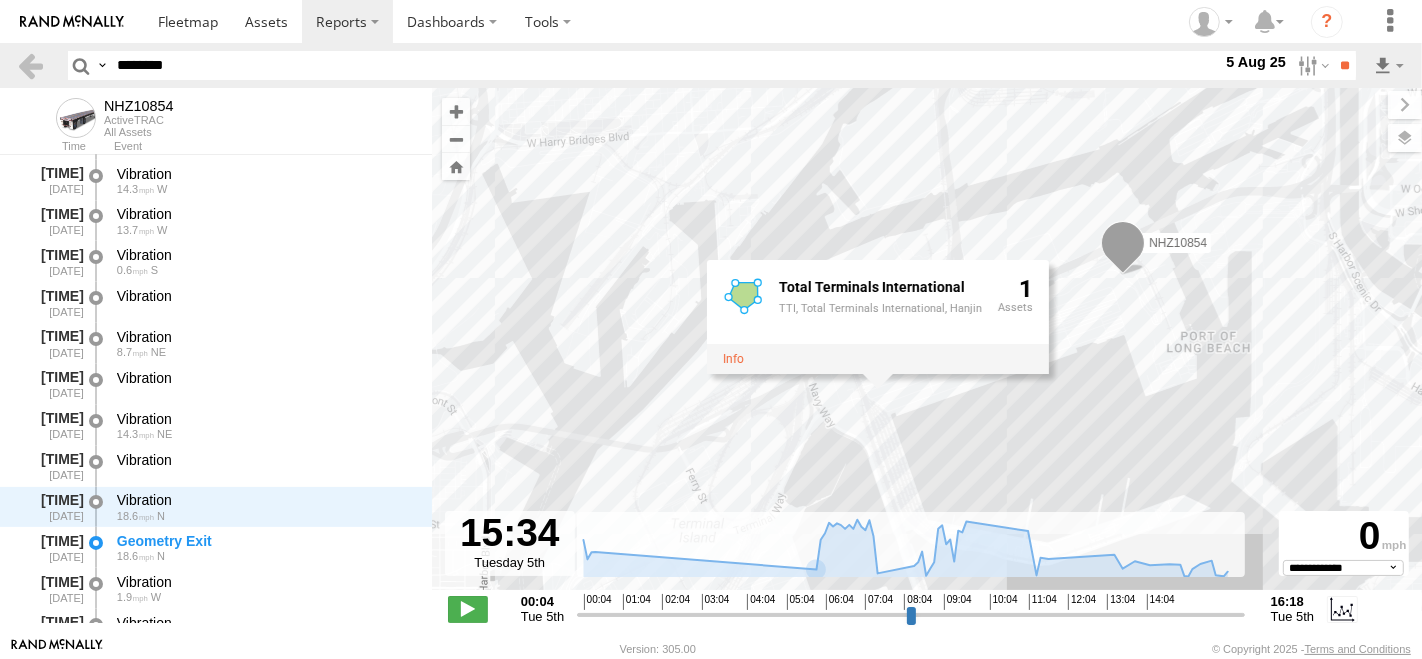 click on "********" at bounding box center (665, 65) 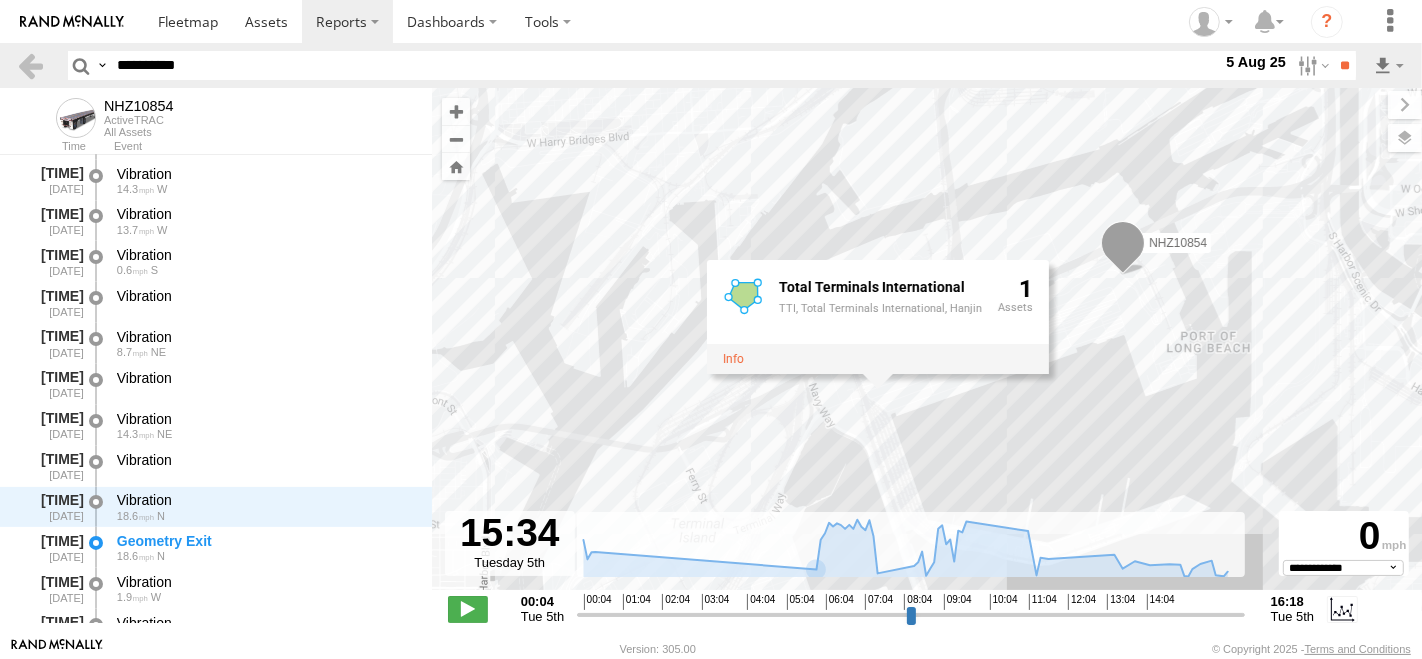 type on "**********" 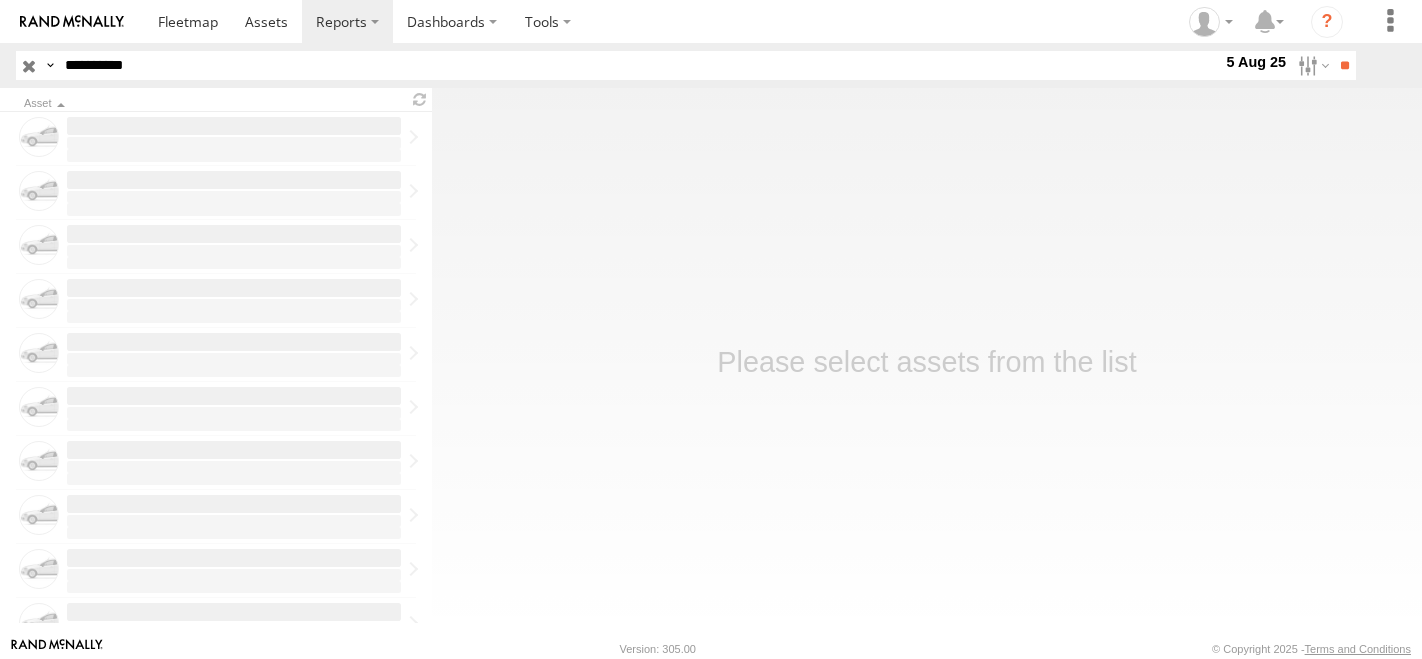 scroll, scrollTop: 0, scrollLeft: 0, axis: both 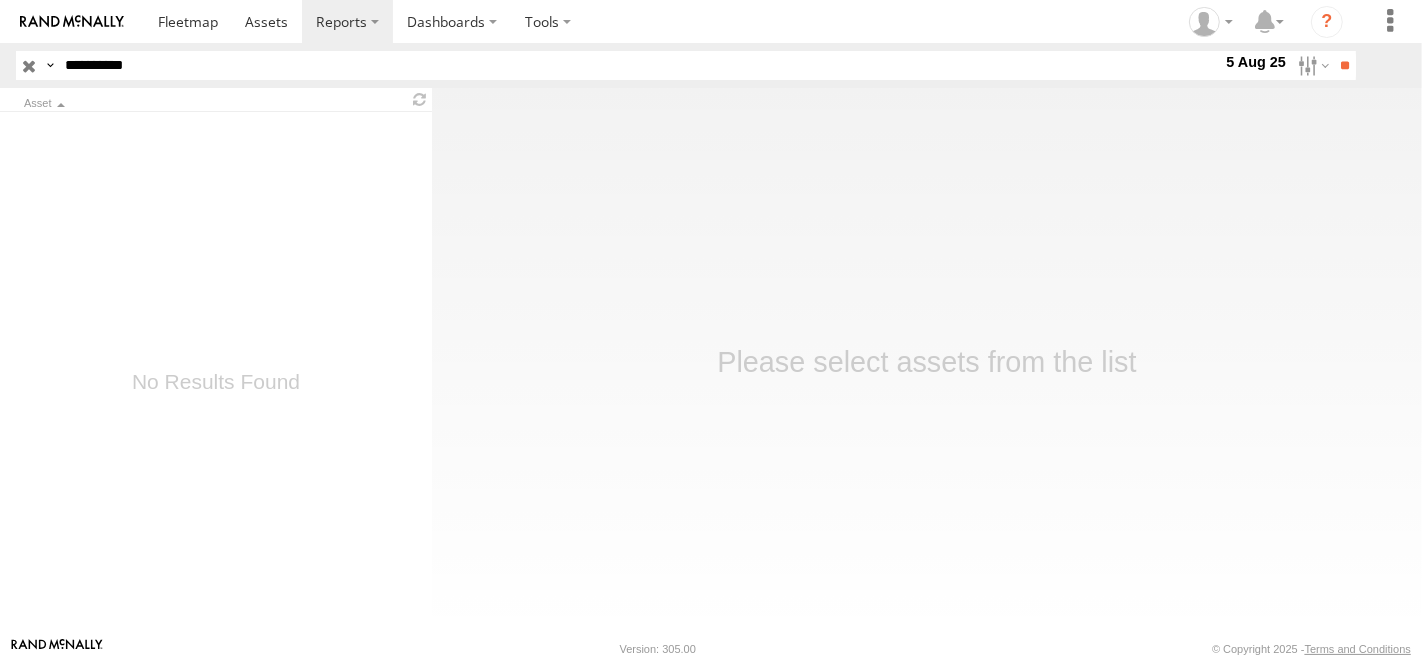 click on "**********" at bounding box center [639, 65] 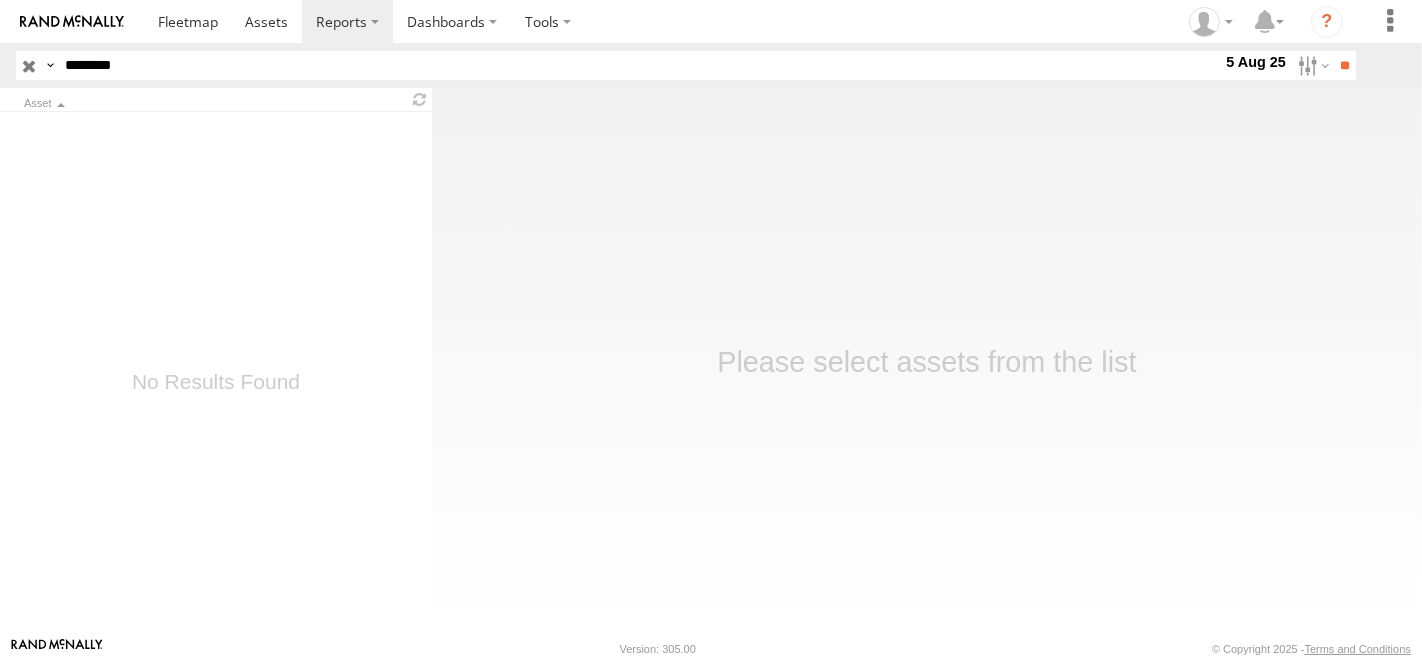 type on "********" 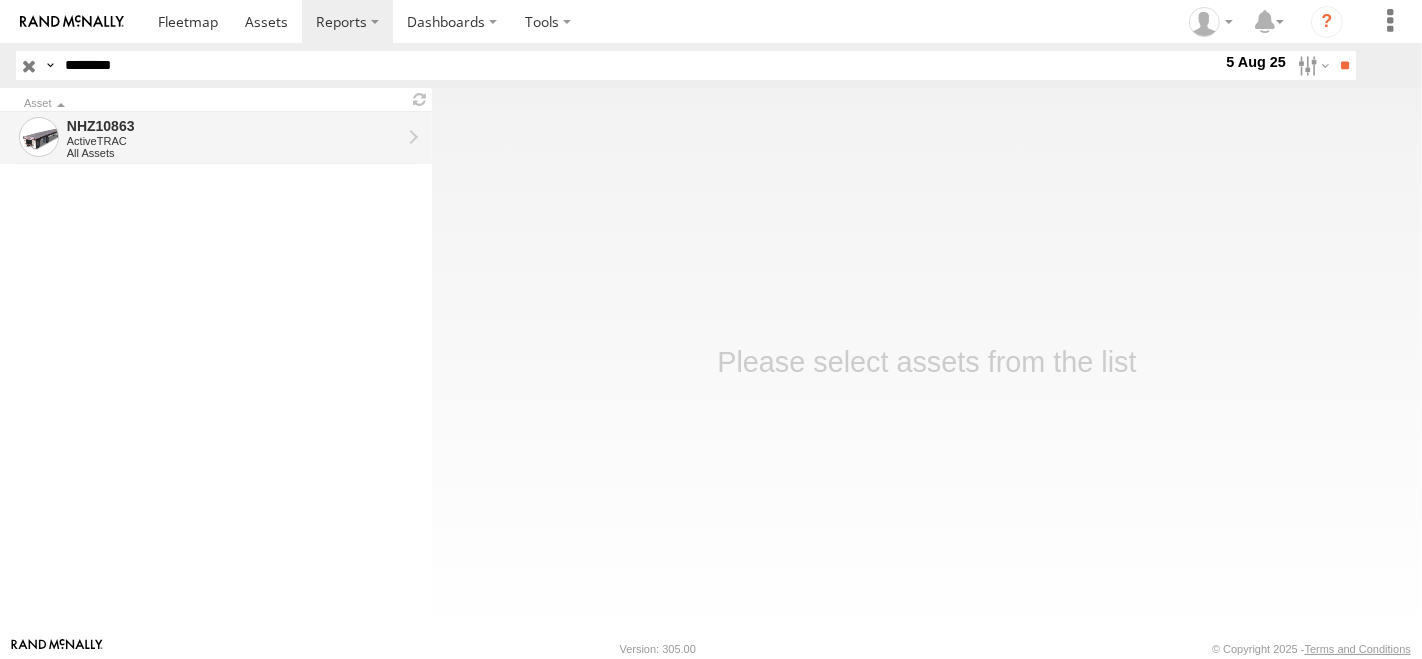 click on "NHZ10863" at bounding box center [234, 126] 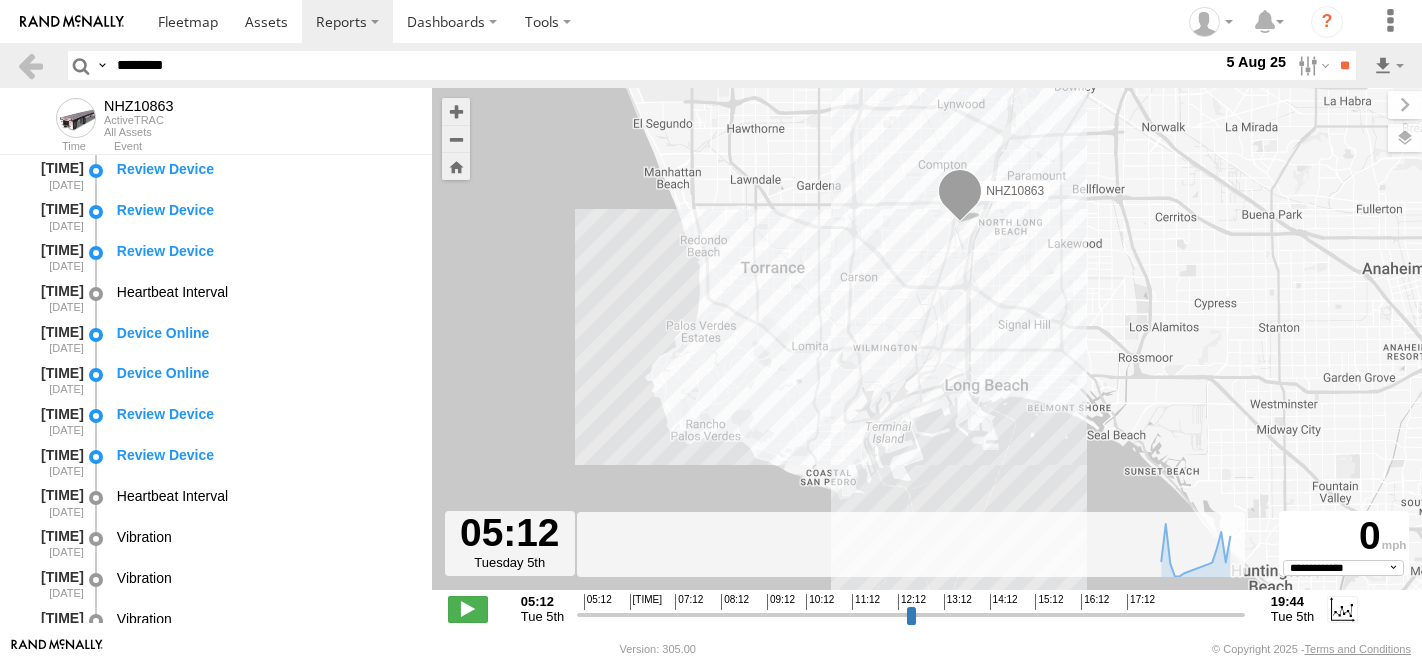 select on "**********" 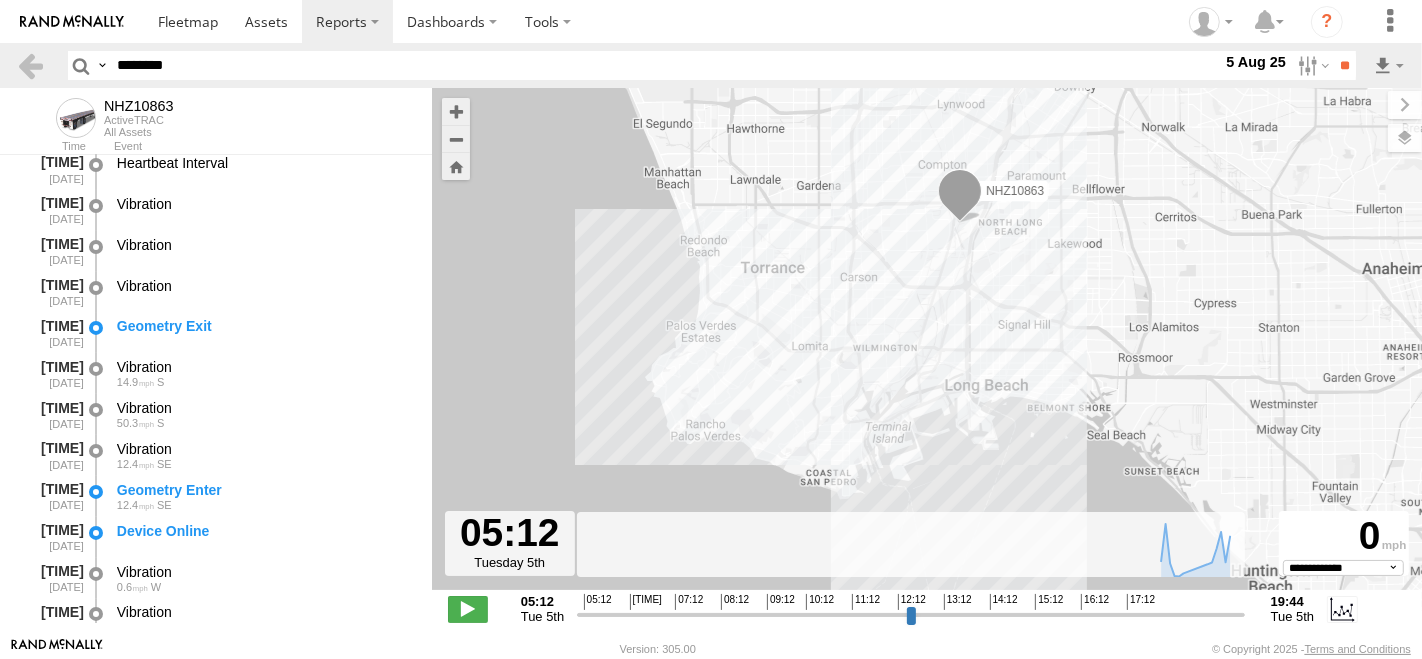 scroll, scrollTop: 444, scrollLeft: 0, axis: vertical 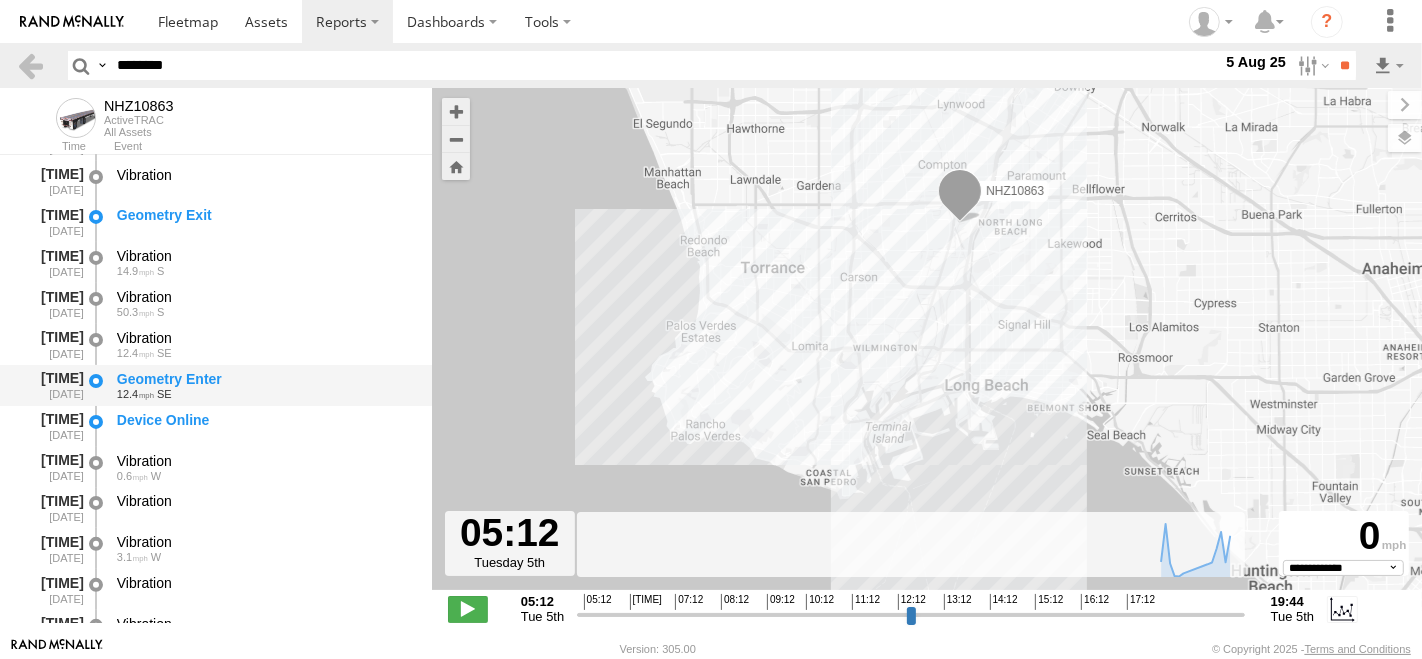 click on "Geometry Enter" at bounding box center (265, 379) 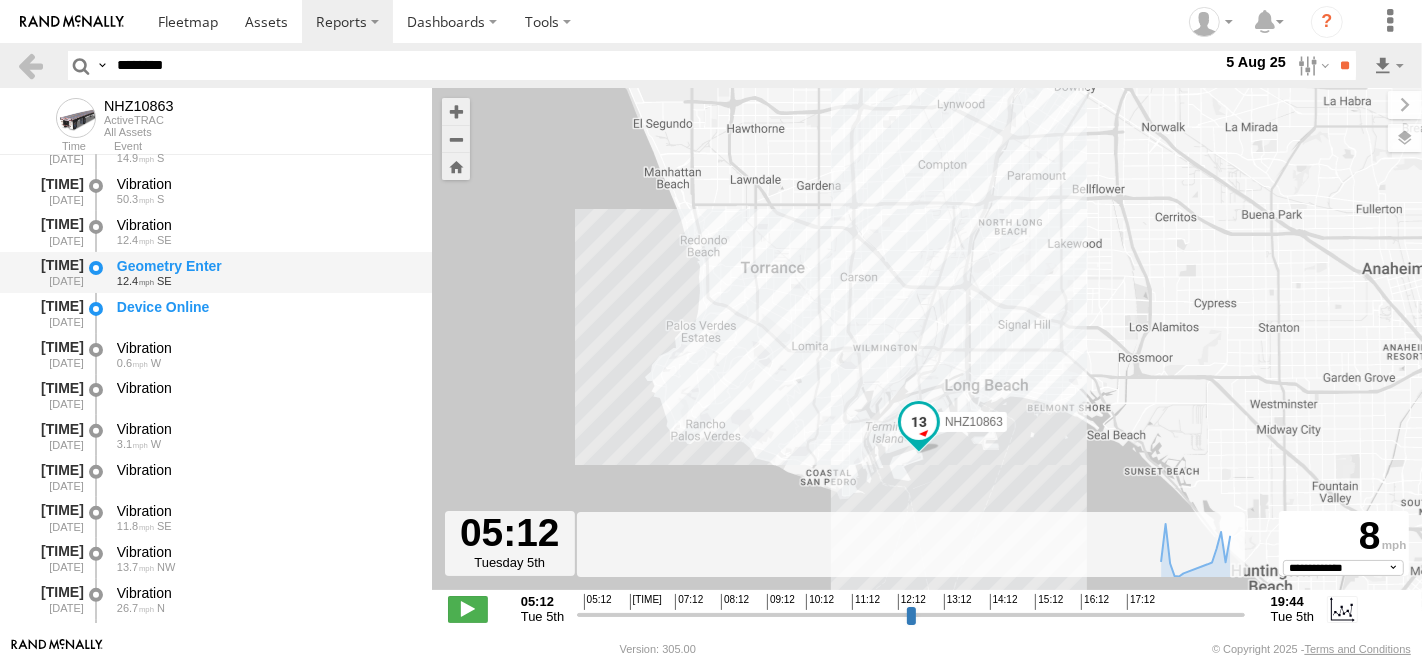 scroll, scrollTop: 666, scrollLeft: 0, axis: vertical 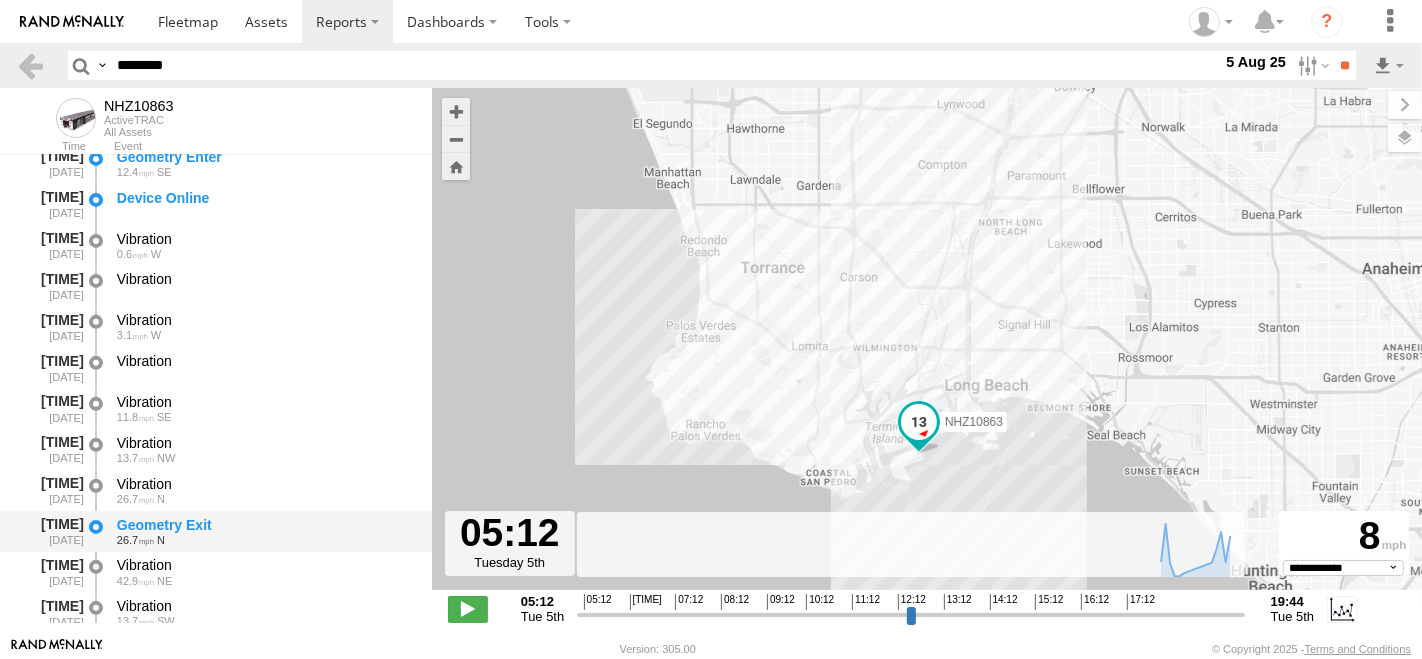 click on "Geometry Exit" at bounding box center [265, 525] 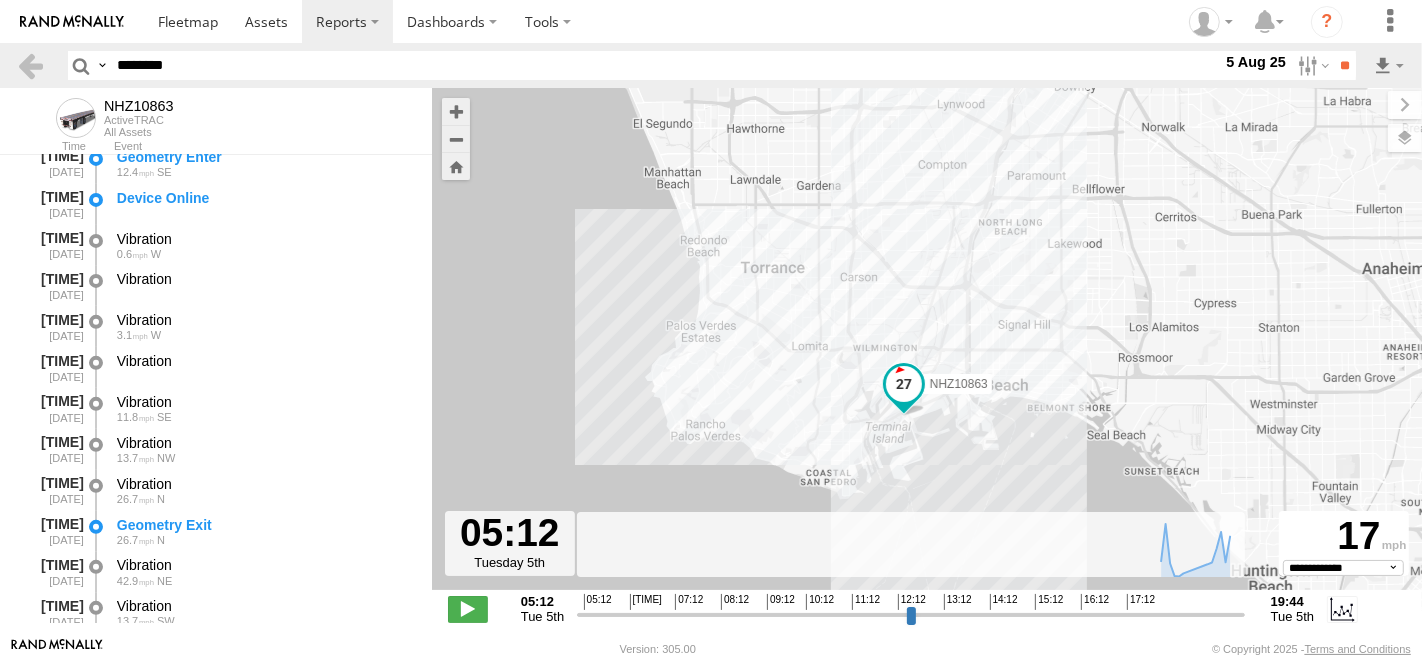click on "********" at bounding box center (665, 65) 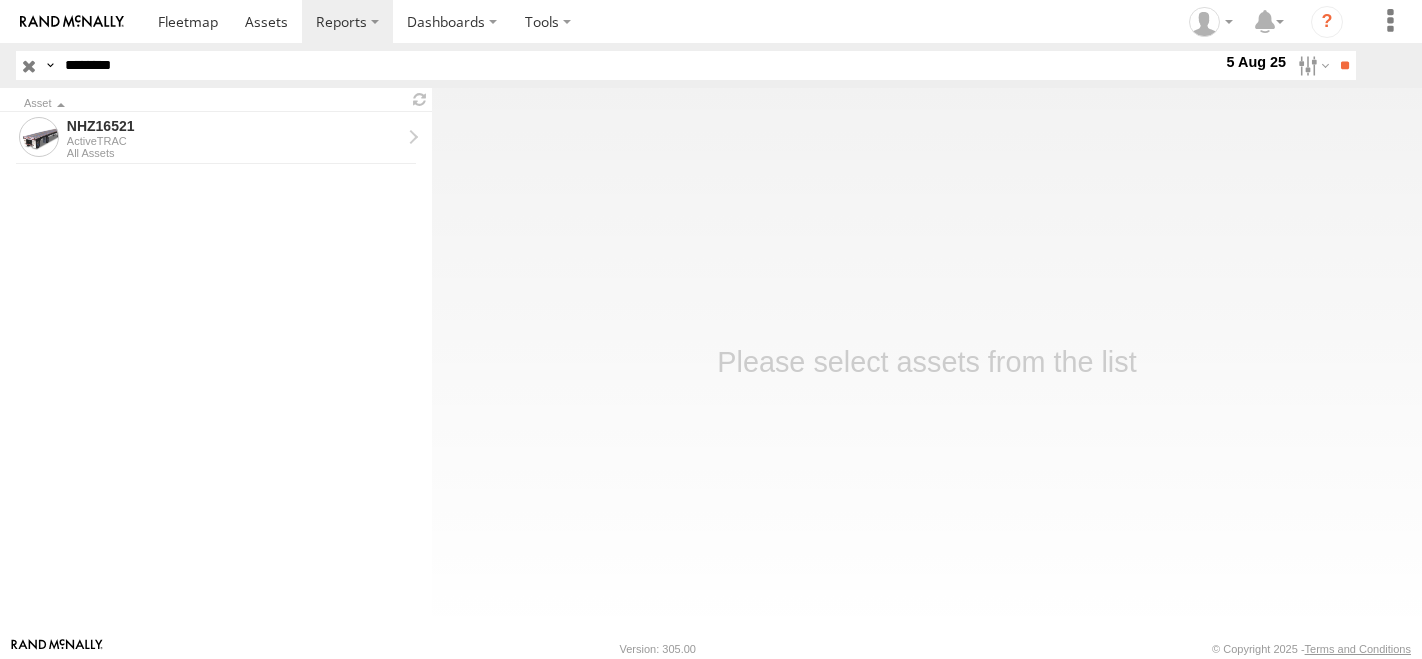 scroll, scrollTop: 0, scrollLeft: 0, axis: both 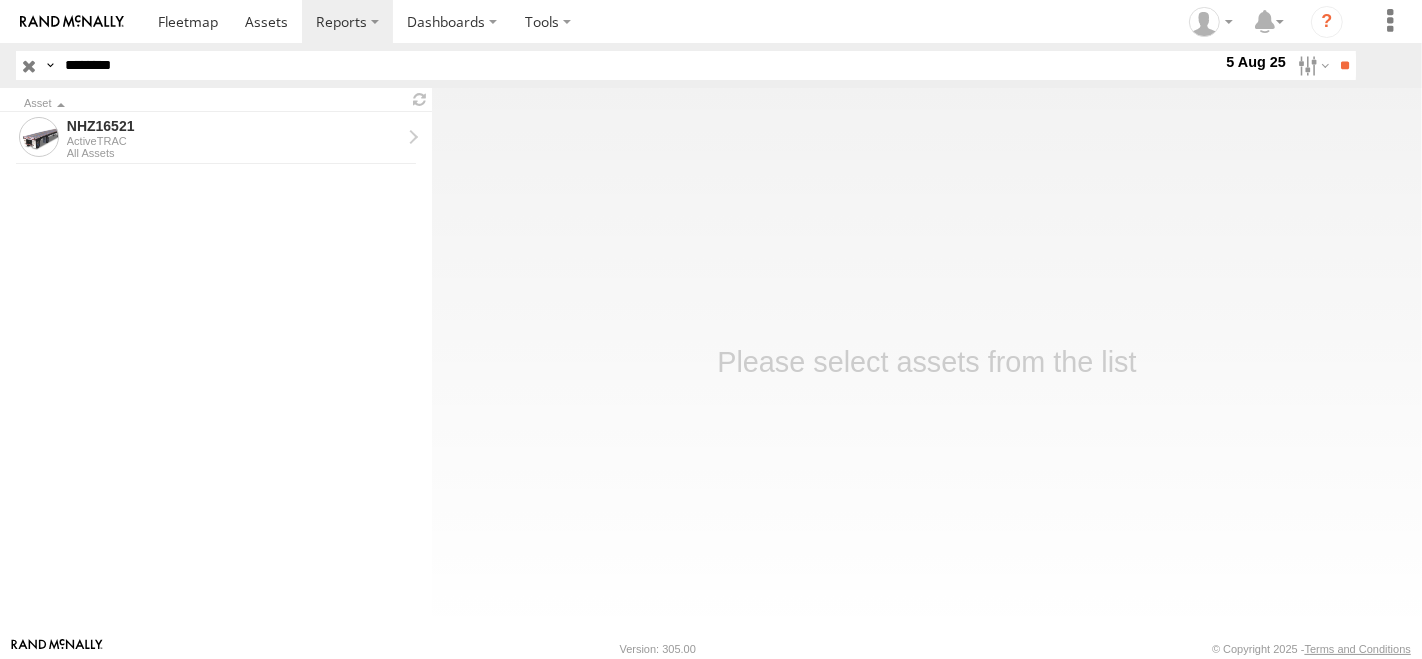 click on "NHZ16521" at bounding box center (234, 126) 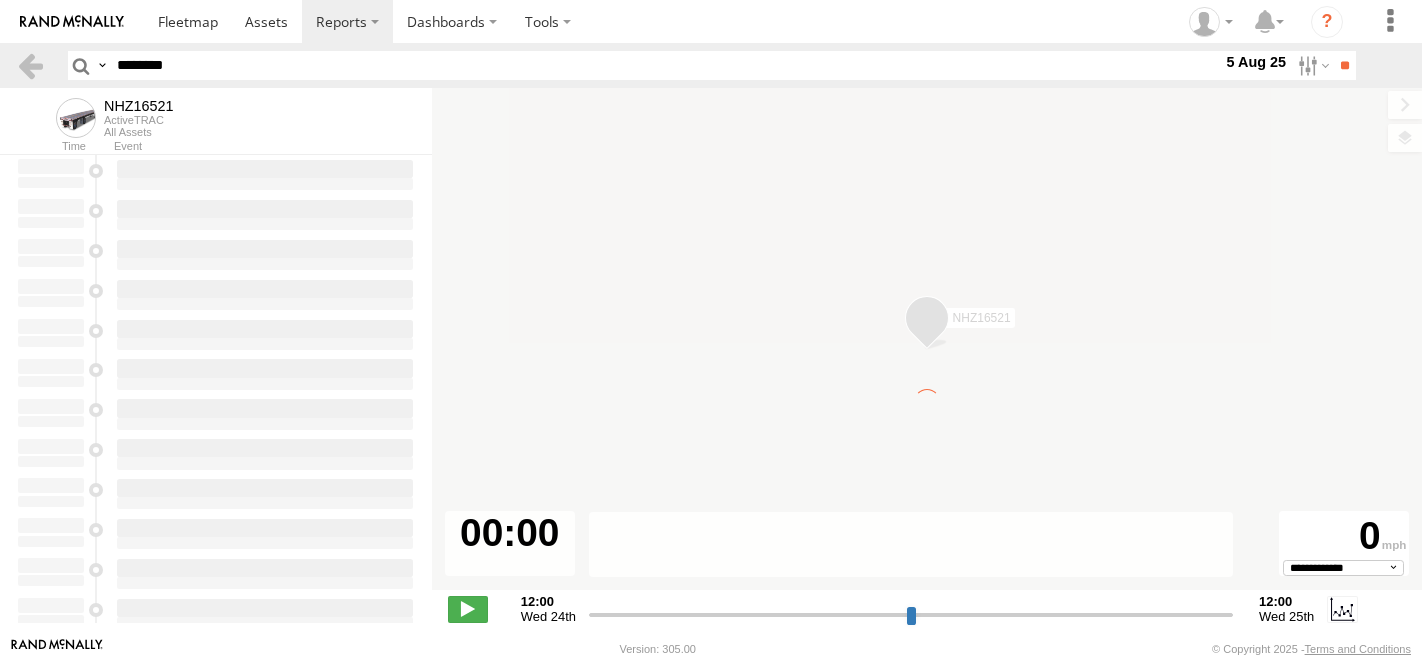 scroll, scrollTop: 0, scrollLeft: 0, axis: both 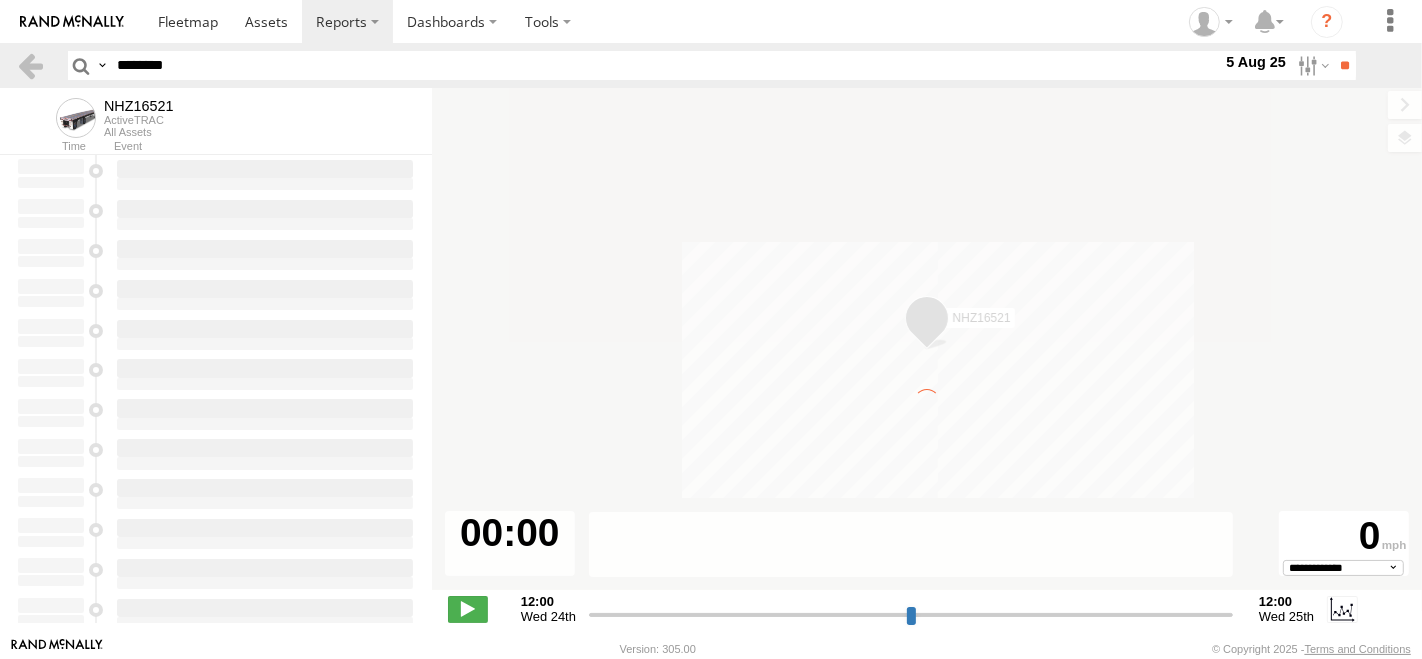 type on "**********" 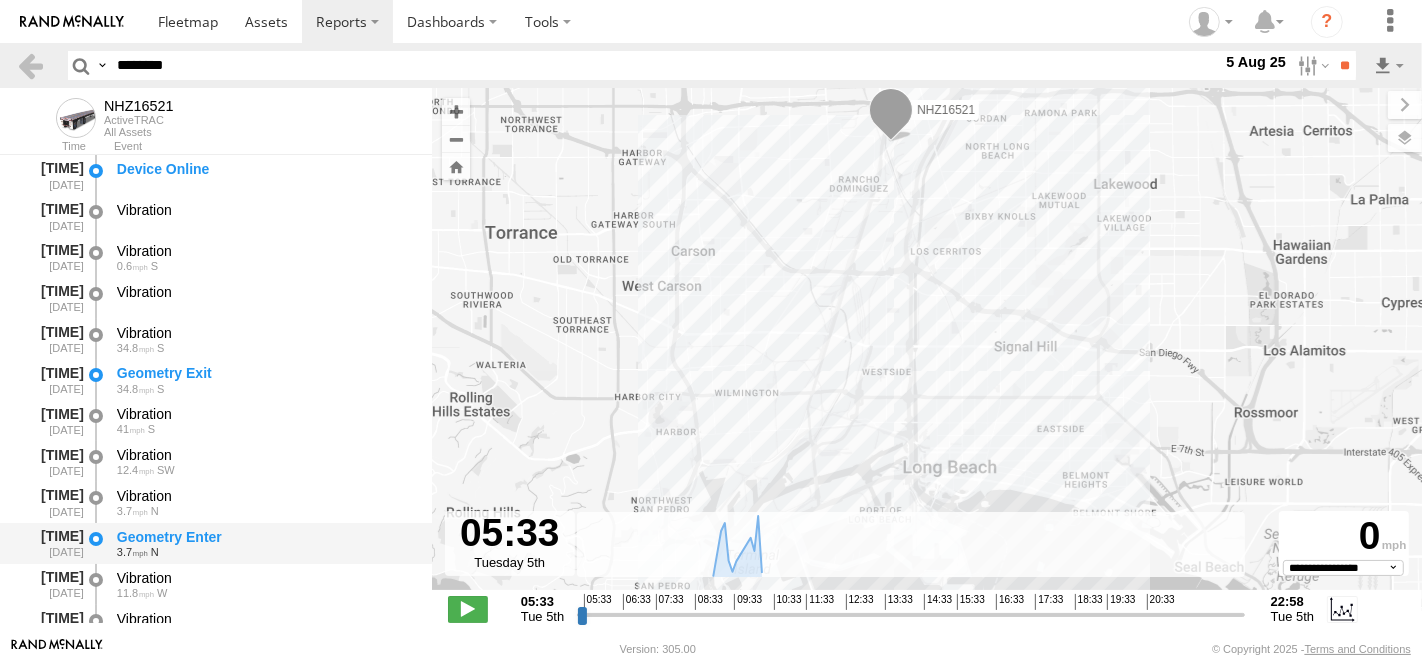 click on "Geometry Enter" at bounding box center [265, 537] 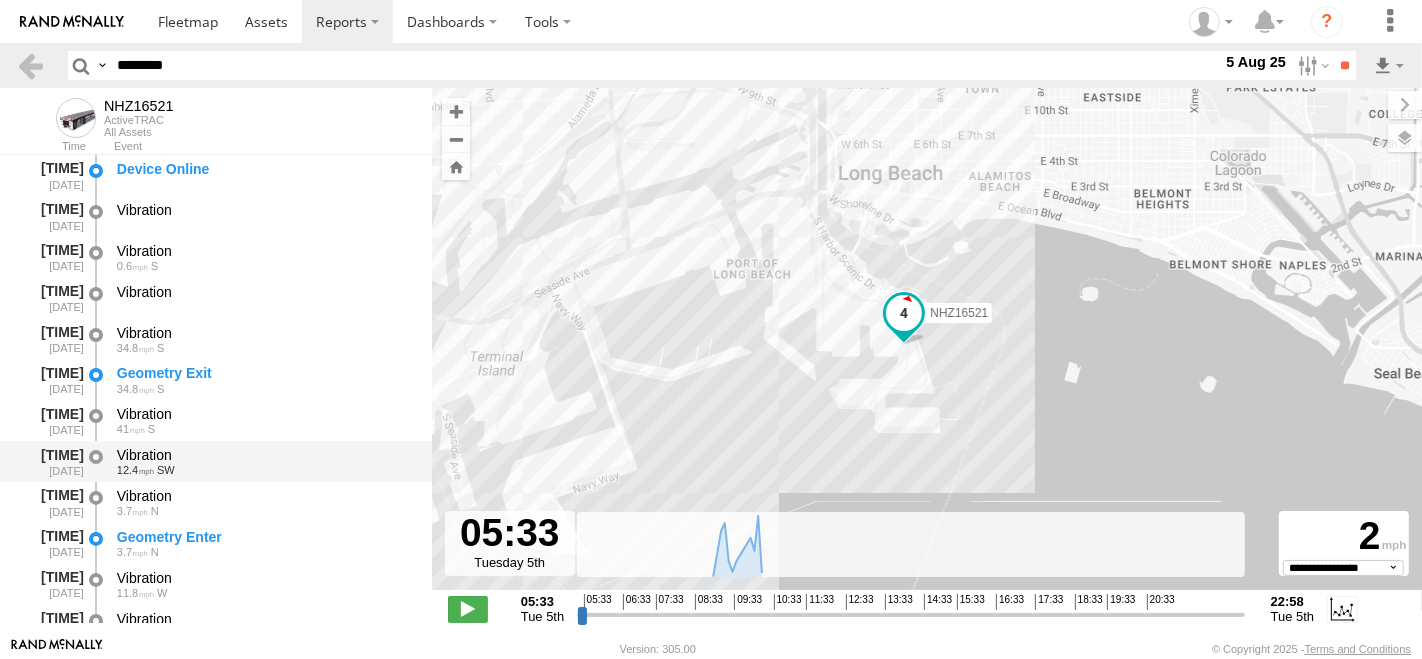 scroll, scrollTop: 333, scrollLeft: 0, axis: vertical 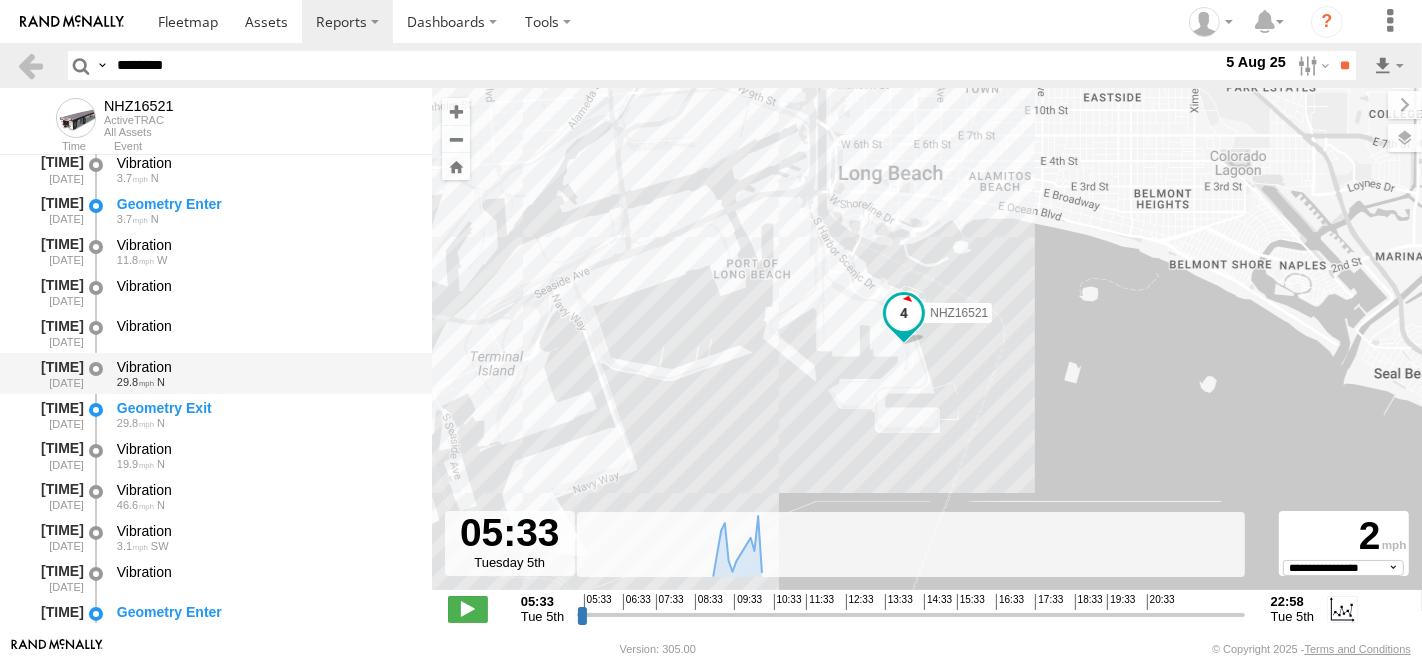 click on "[TIME] [DATE]
Vibration
29.8
N" at bounding box center (216, 373) 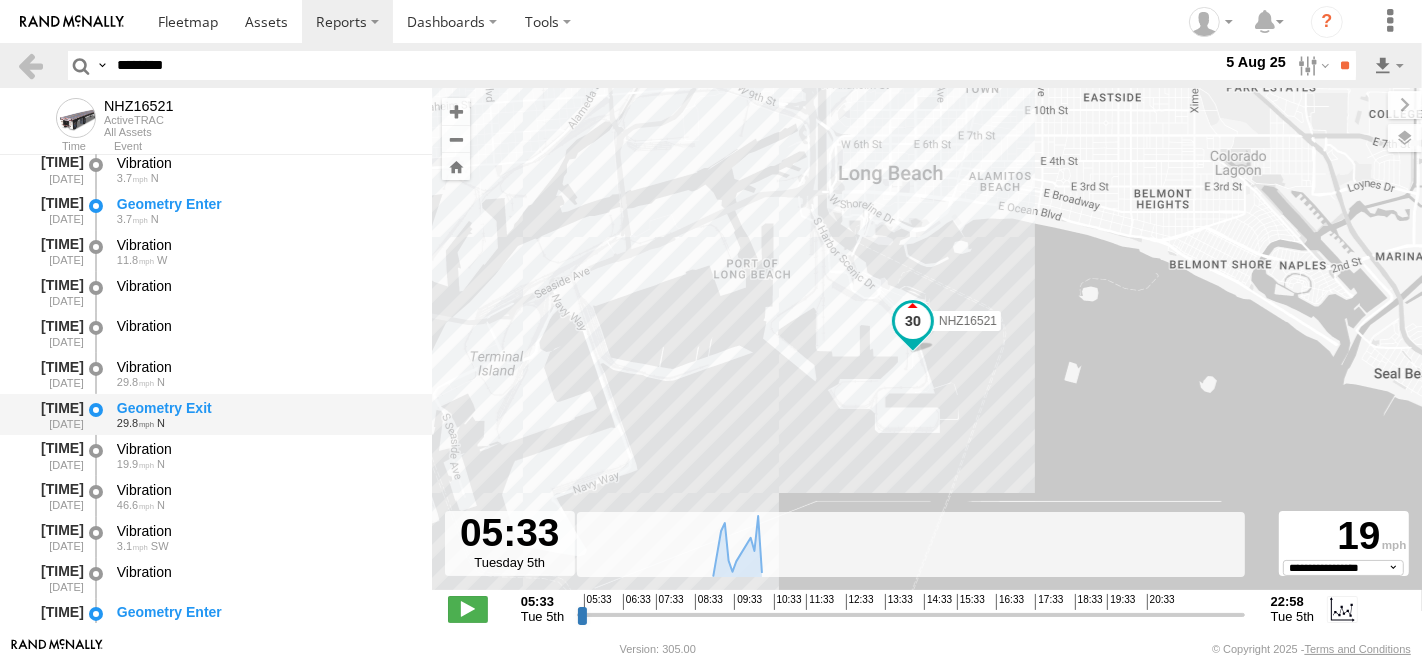 click on "Geometry Exit" at bounding box center [265, 408] 